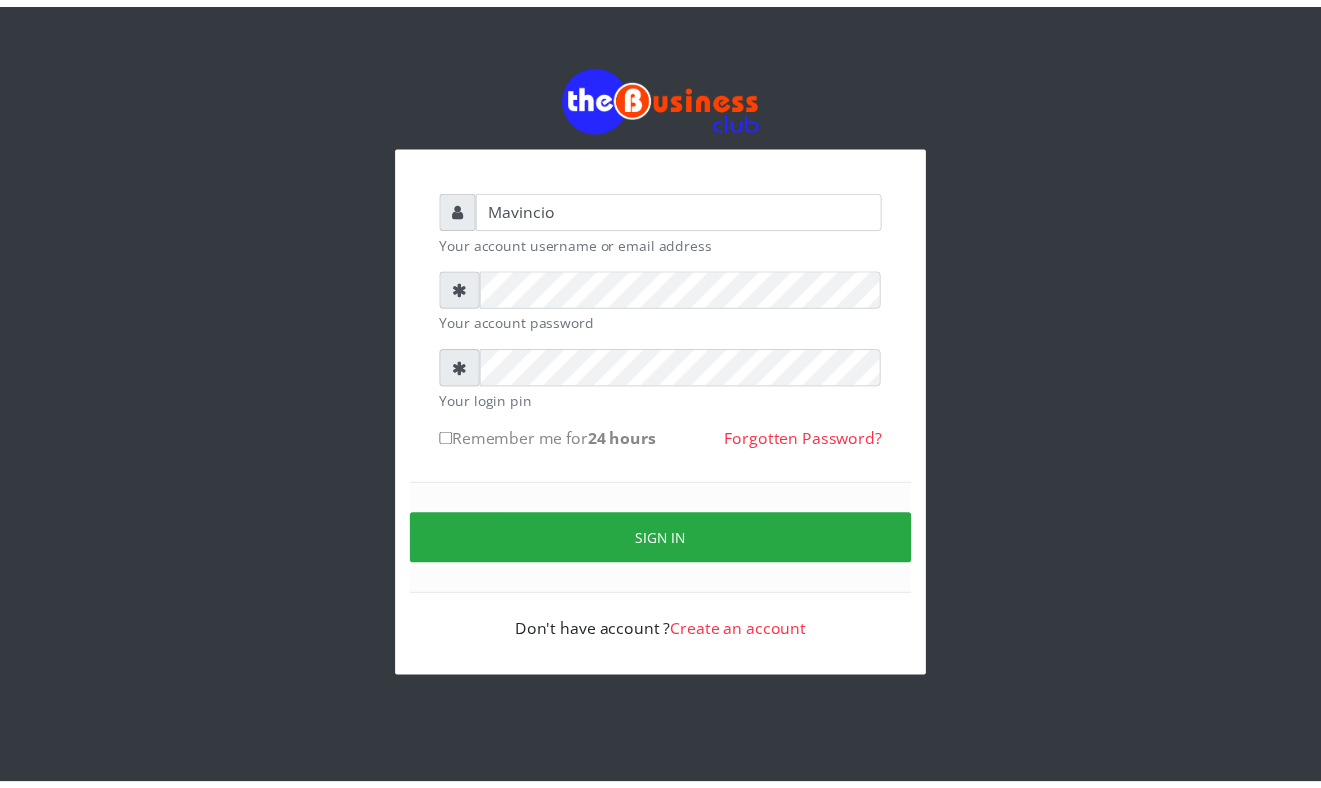 scroll, scrollTop: 0, scrollLeft: 0, axis: both 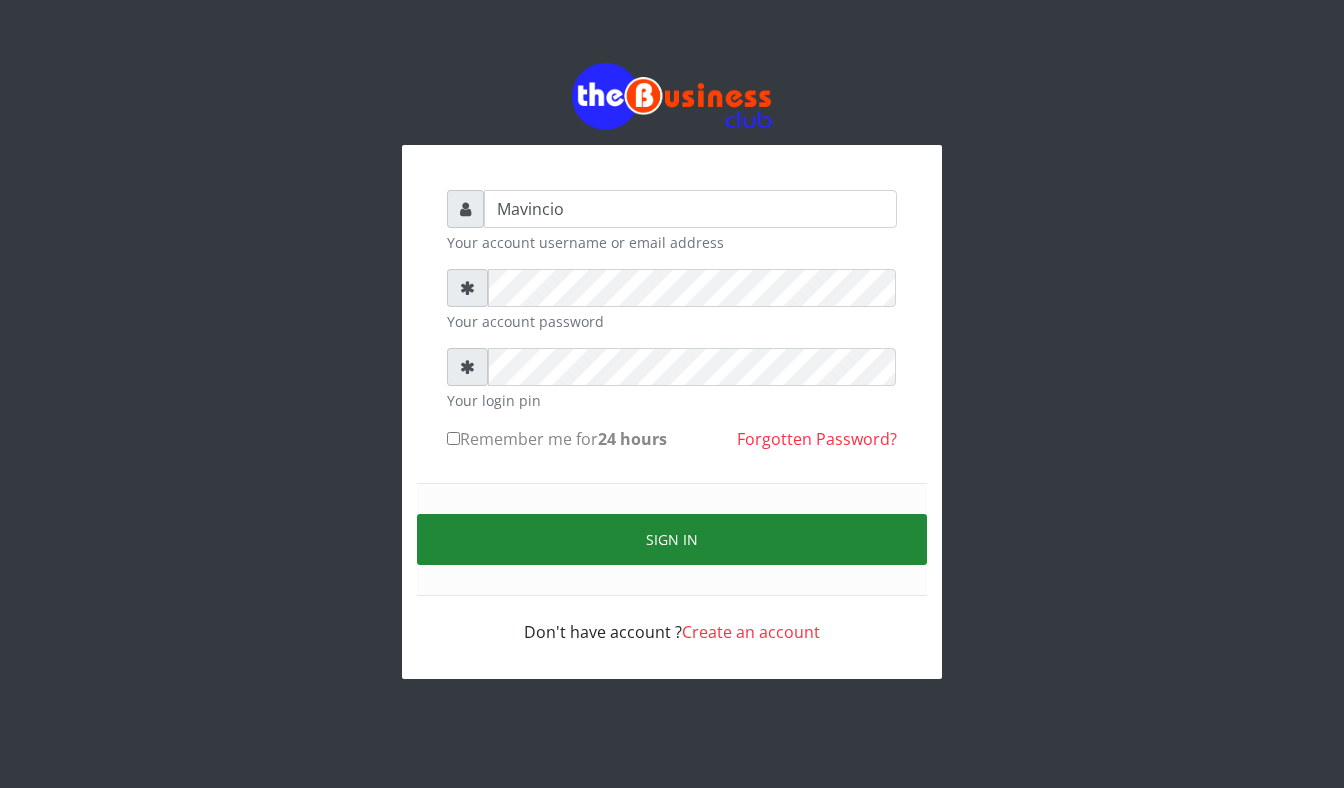 click on "Sign in" at bounding box center [672, 539] 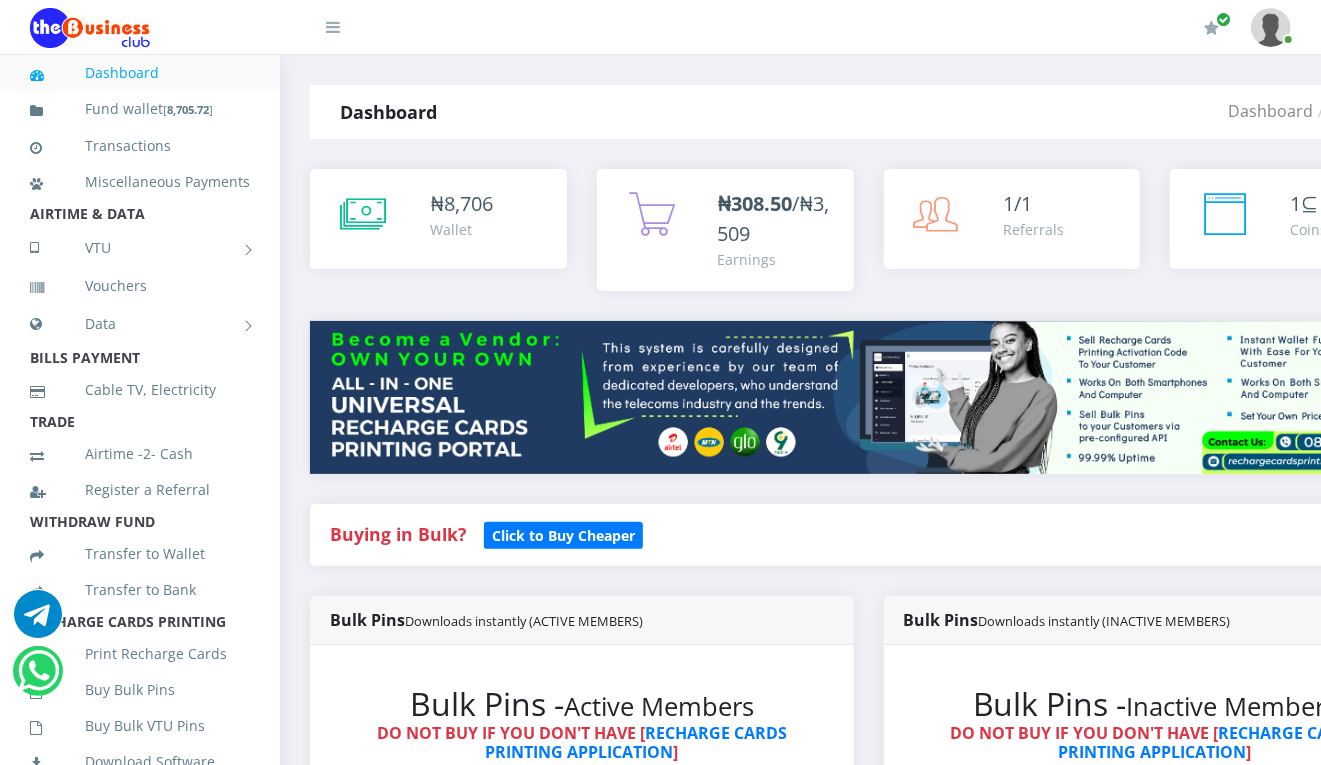 scroll, scrollTop: 0, scrollLeft: 0, axis: both 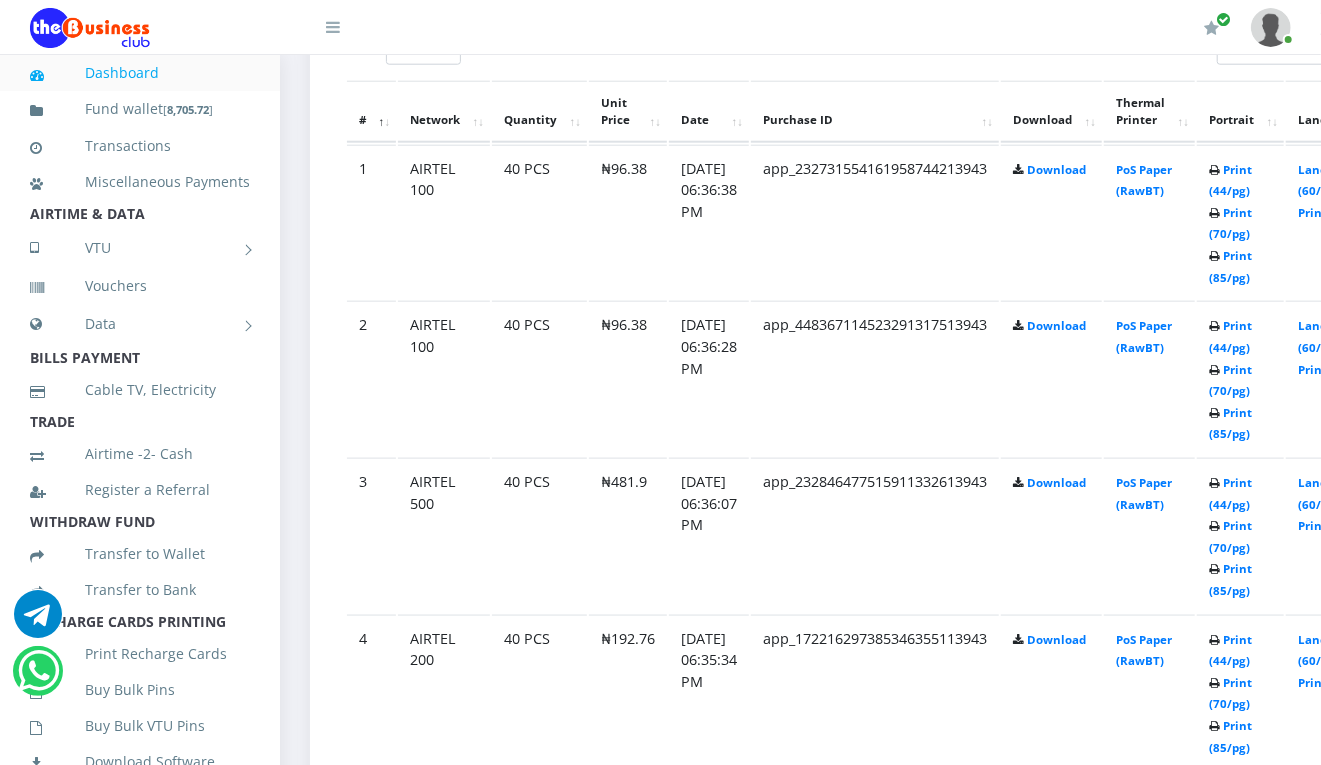 click on "Dashboard
Fund wallet  [ 8,705.72 ]
Transactions
Miscellaneous Payments
AIRTIME & DATA
VTU
Nigerian VTU
International VTU
Vouchers
Data
Shared Data
Data Bundle
TRADE" at bounding box center (660, 1237) 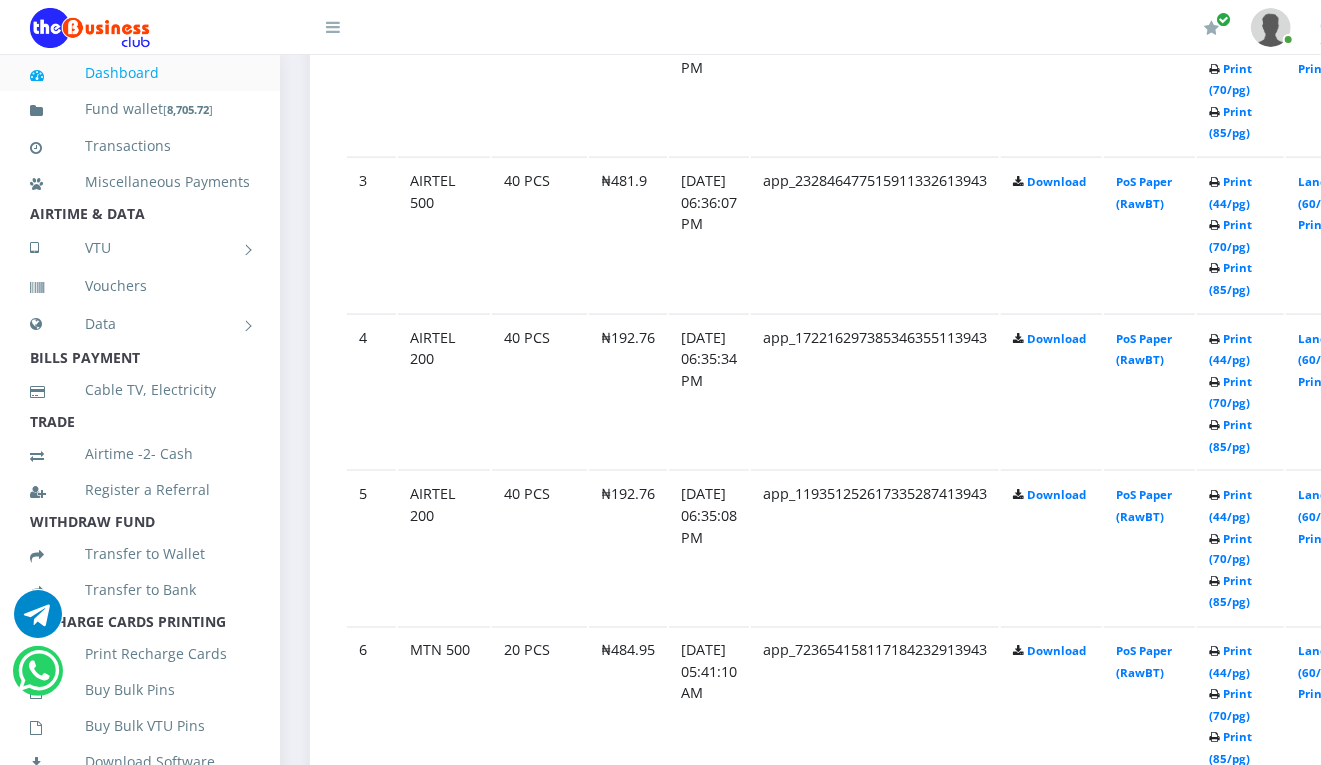 scroll, scrollTop: 1440, scrollLeft: 0, axis: vertical 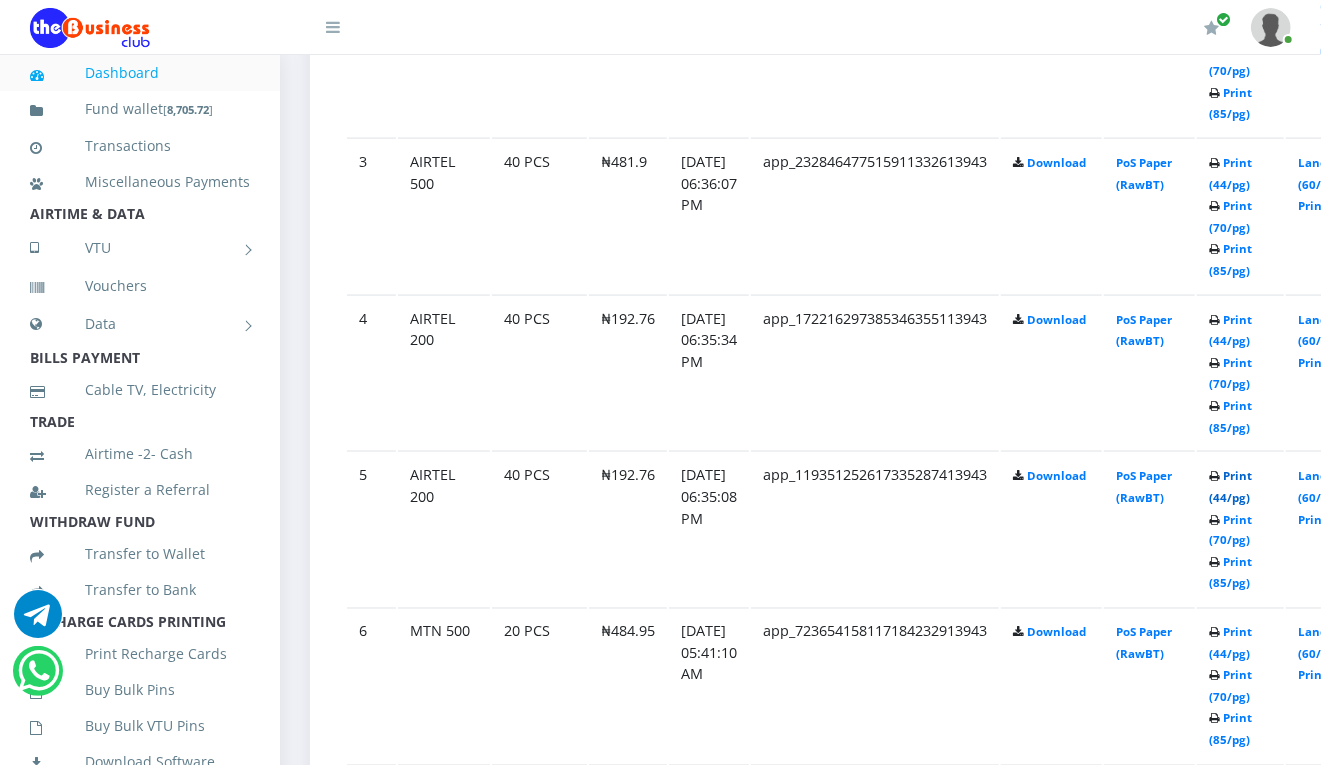 click on "Print (44/pg)" at bounding box center (1230, 486) 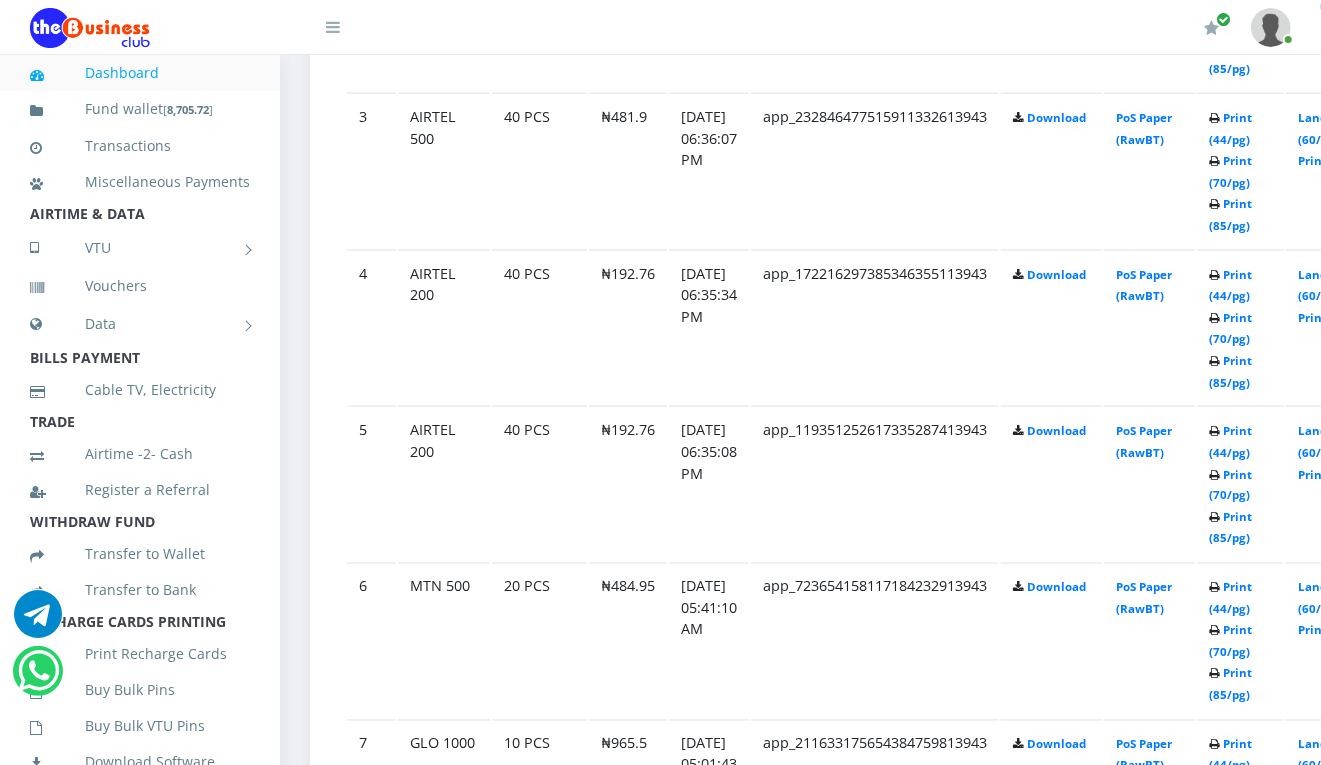 scroll, scrollTop: 1440, scrollLeft: 0, axis: vertical 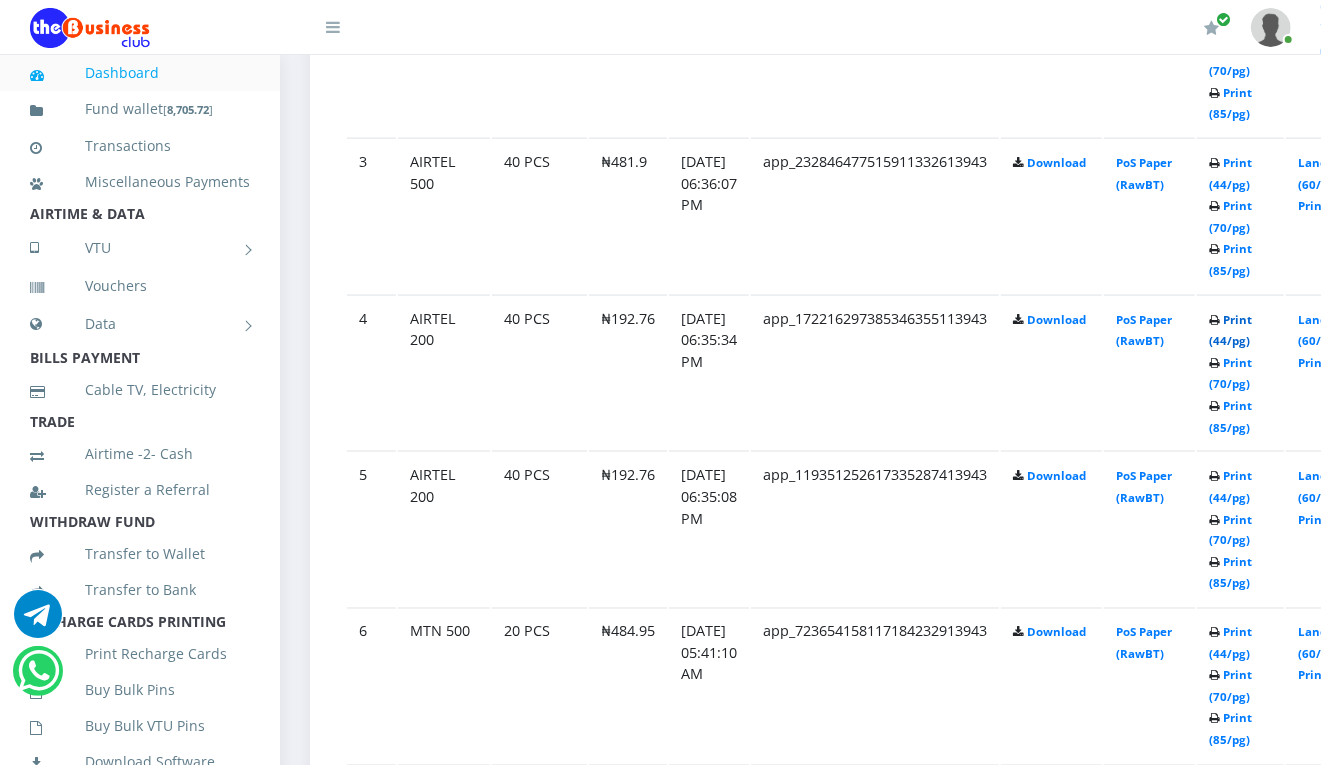 click on "Print (44/pg)" at bounding box center (1230, 330) 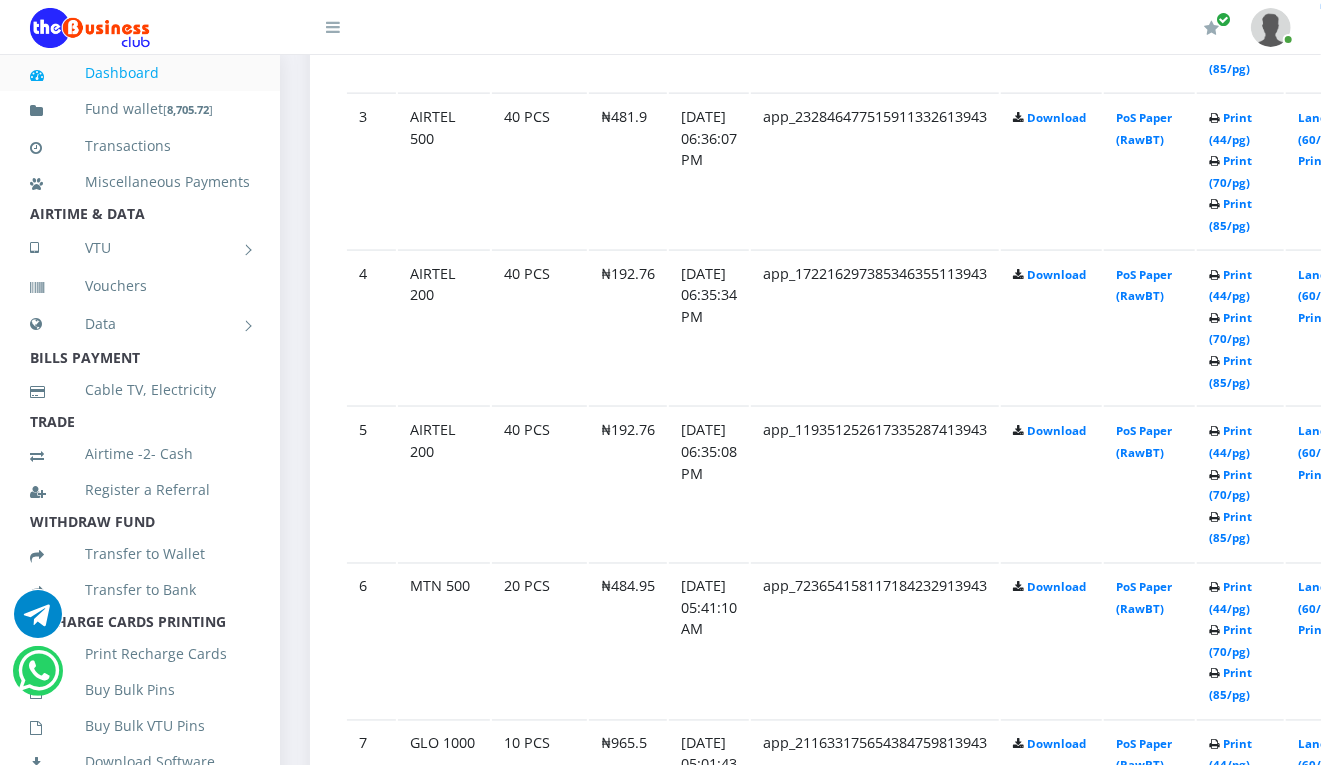 scroll, scrollTop: 1440, scrollLeft: 0, axis: vertical 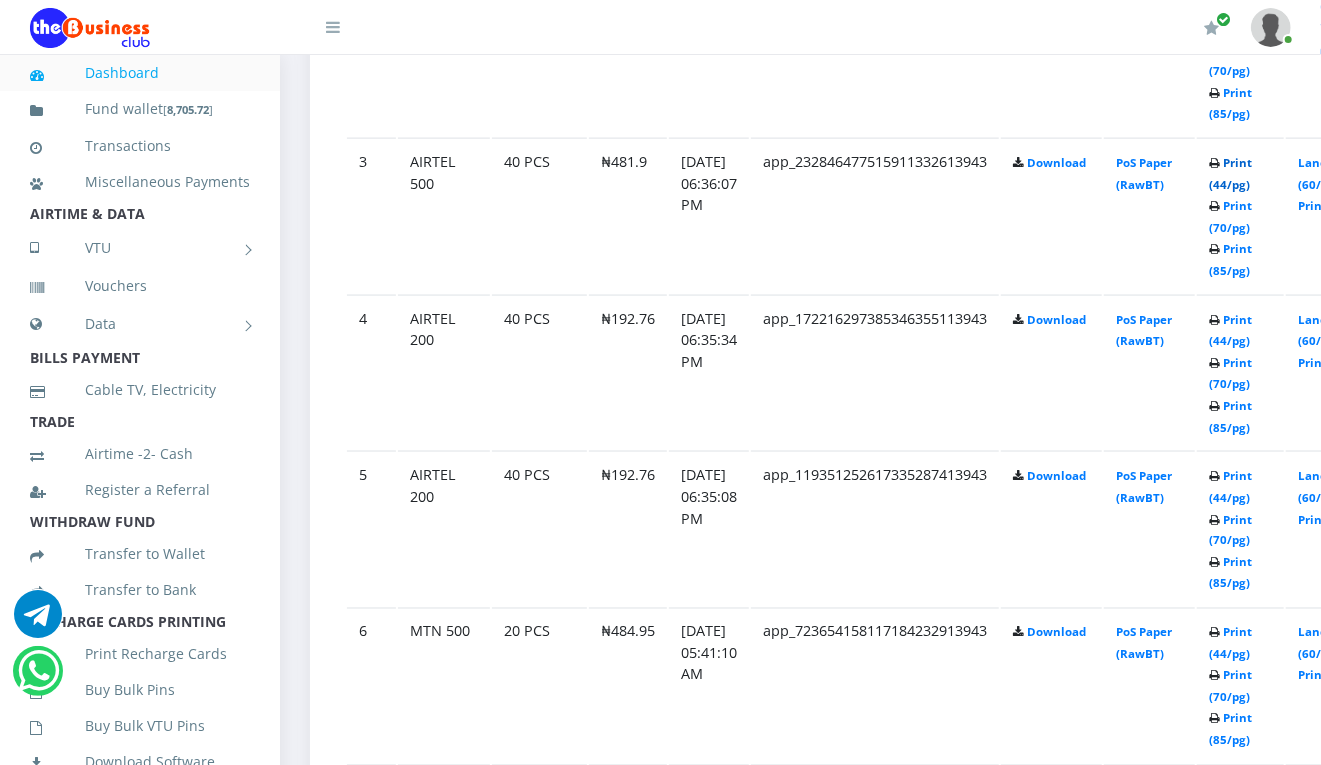 click on "Print (44/pg)" at bounding box center (1230, 173) 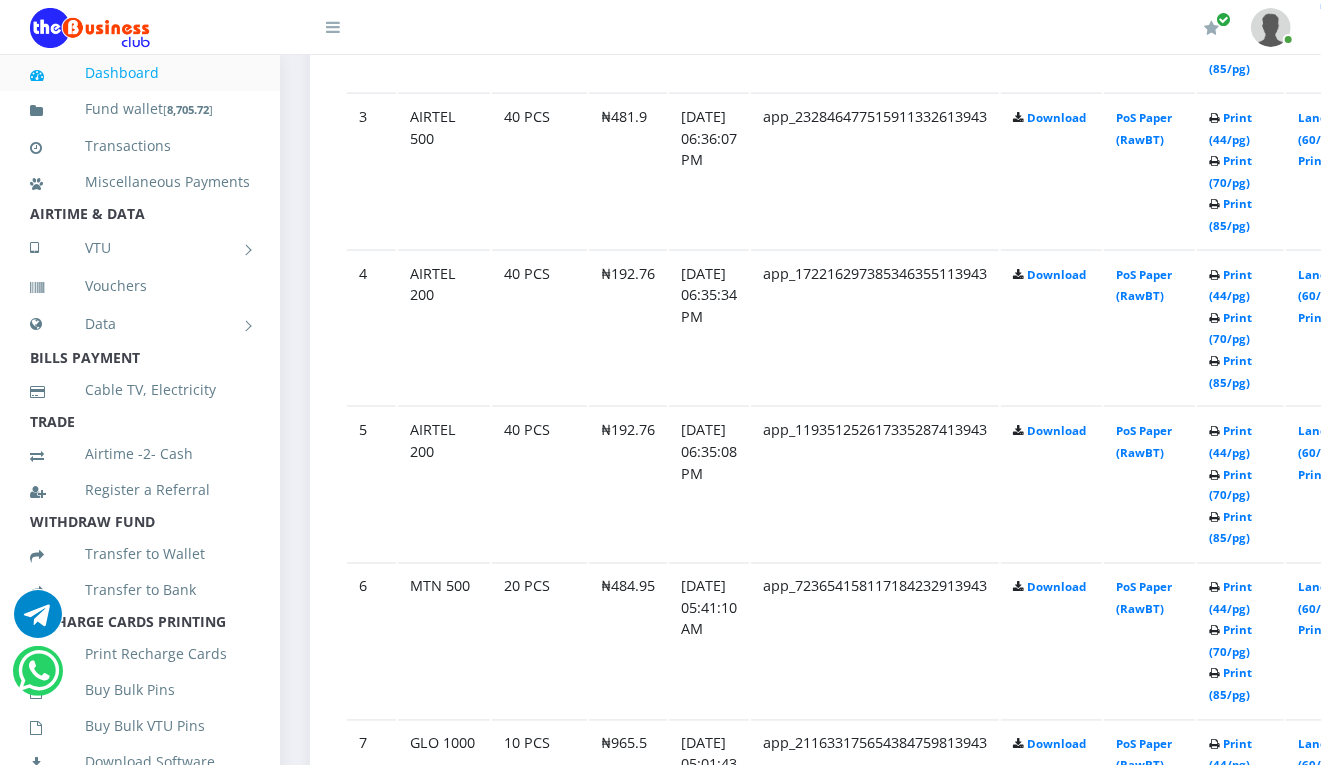 scroll, scrollTop: 1440, scrollLeft: 0, axis: vertical 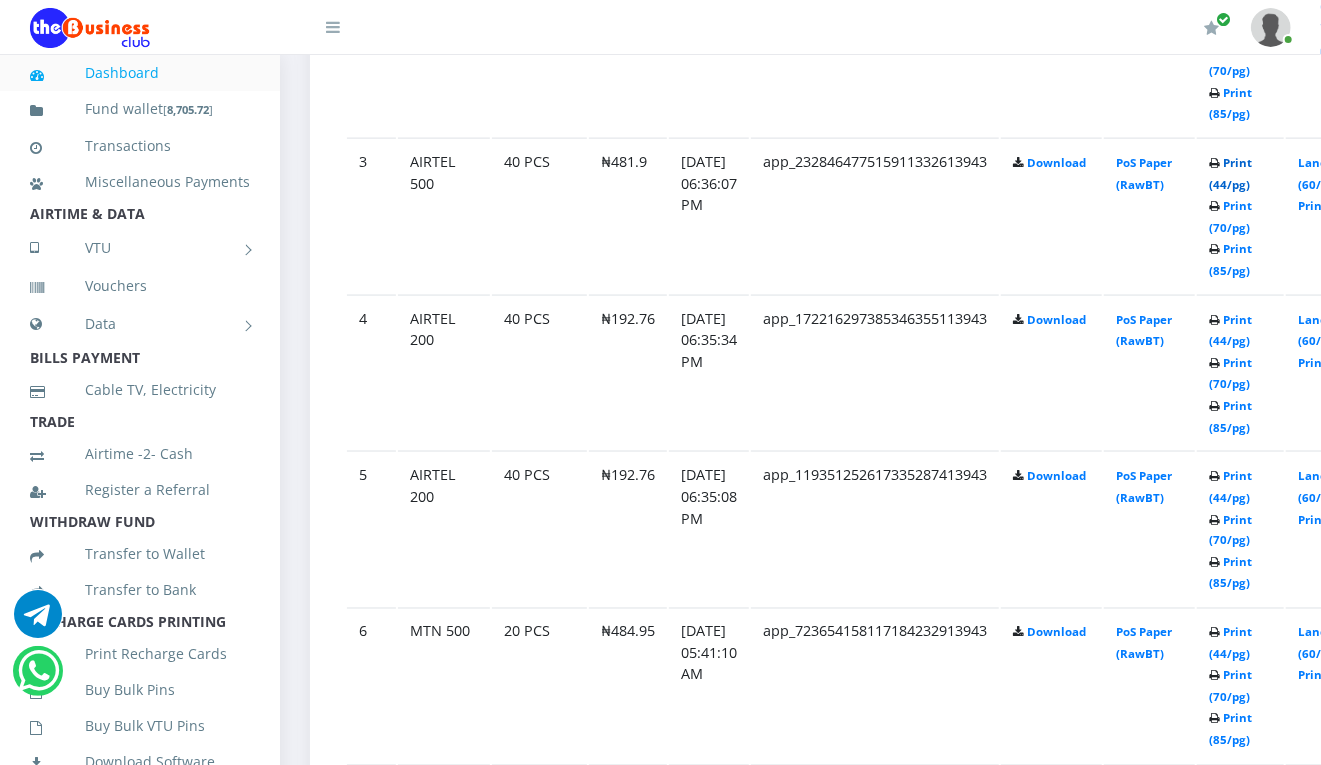 click on "Print (44/pg)" at bounding box center (1230, 173) 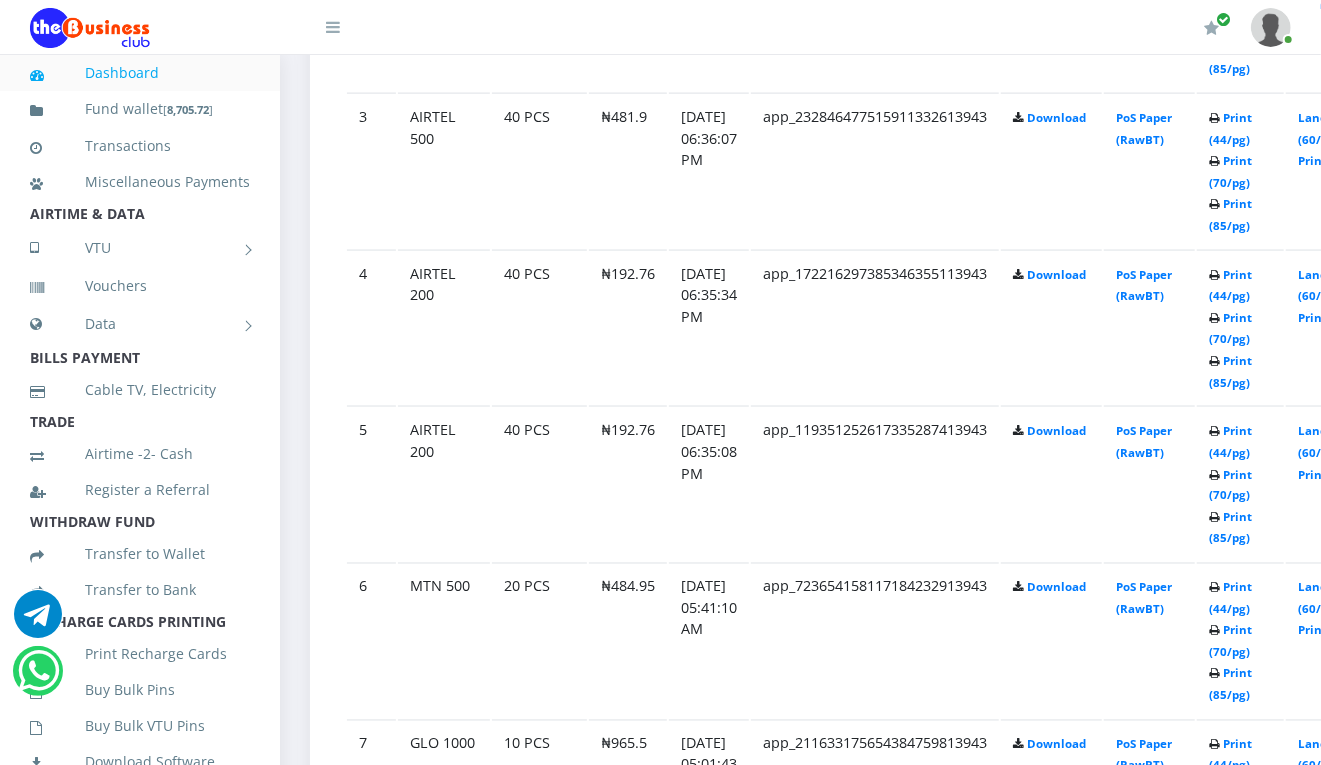 scroll, scrollTop: 1440, scrollLeft: 0, axis: vertical 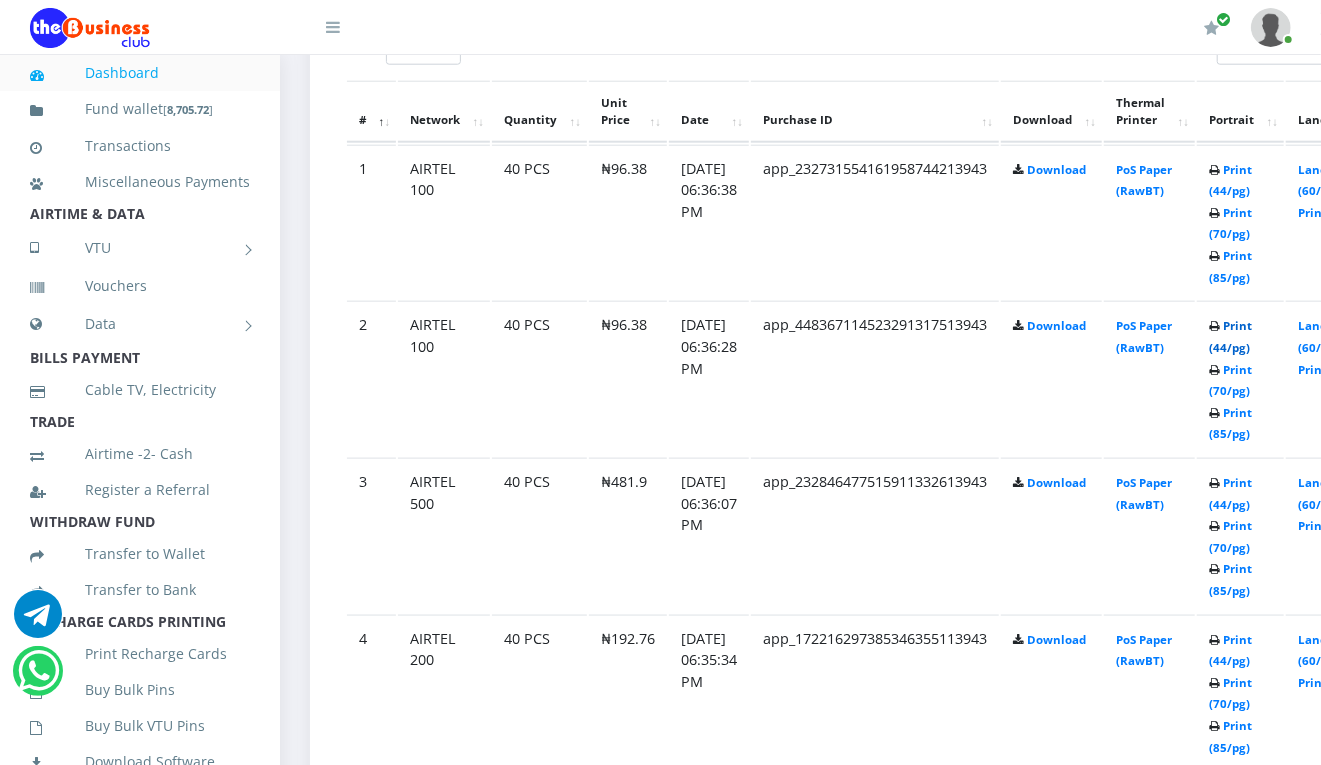 click on "Print (44/pg)" at bounding box center [1230, 336] 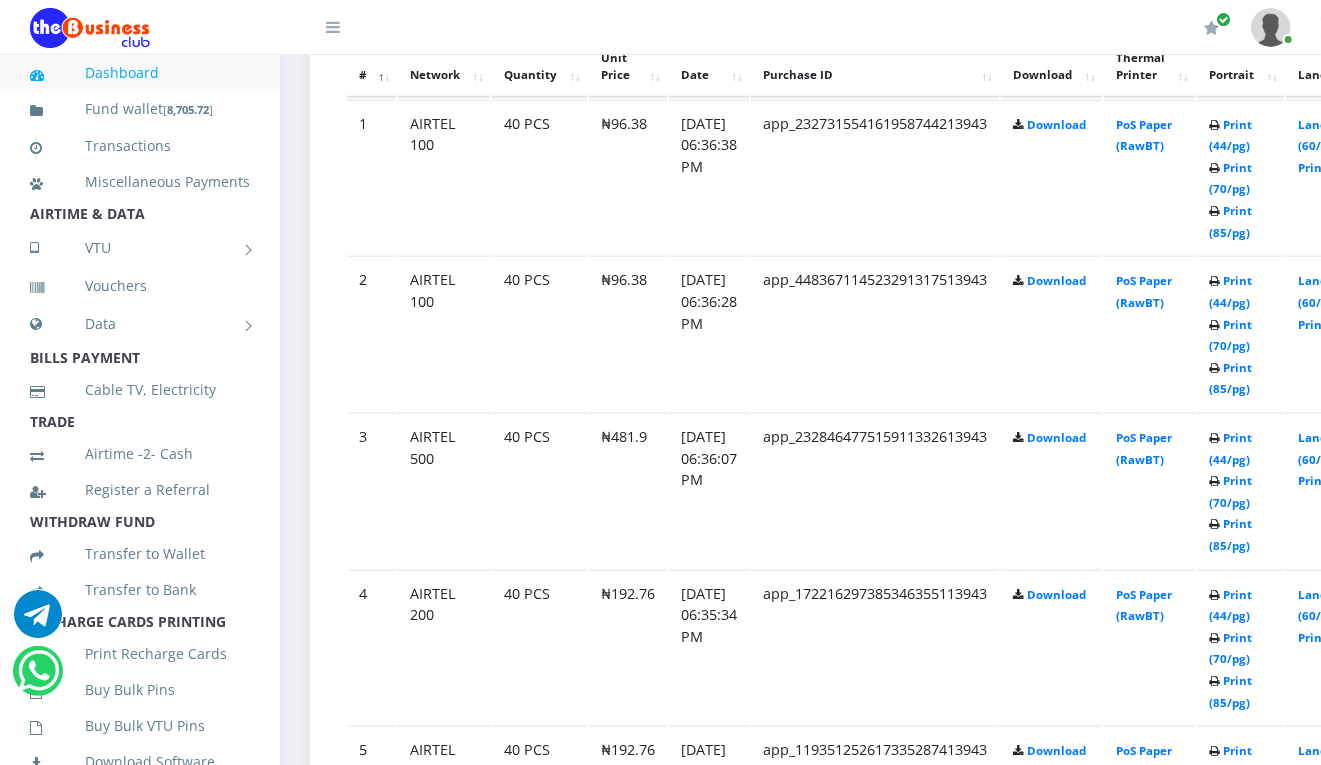 scroll, scrollTop: 1120, scrollLeft: 0, axis: vertical 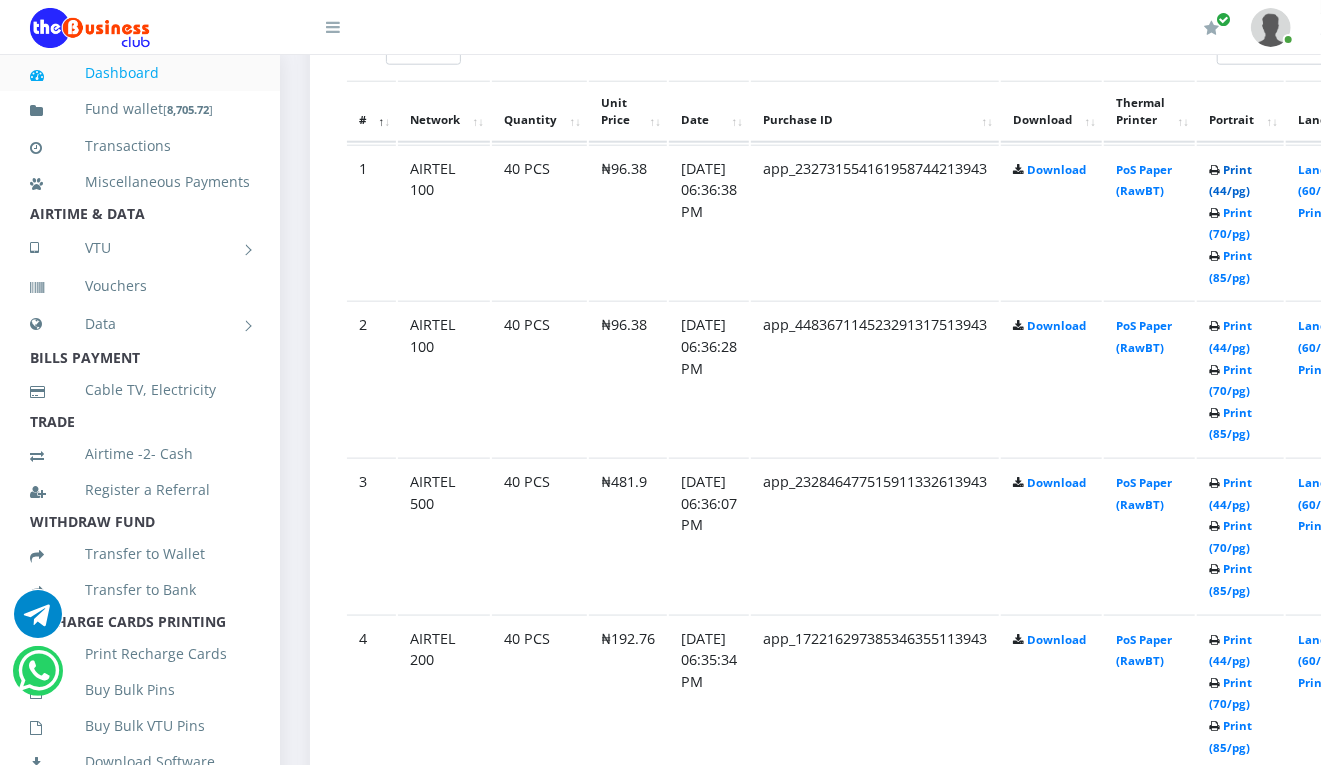click on "Print (44/pg)" at bounding box center [1230, 180] 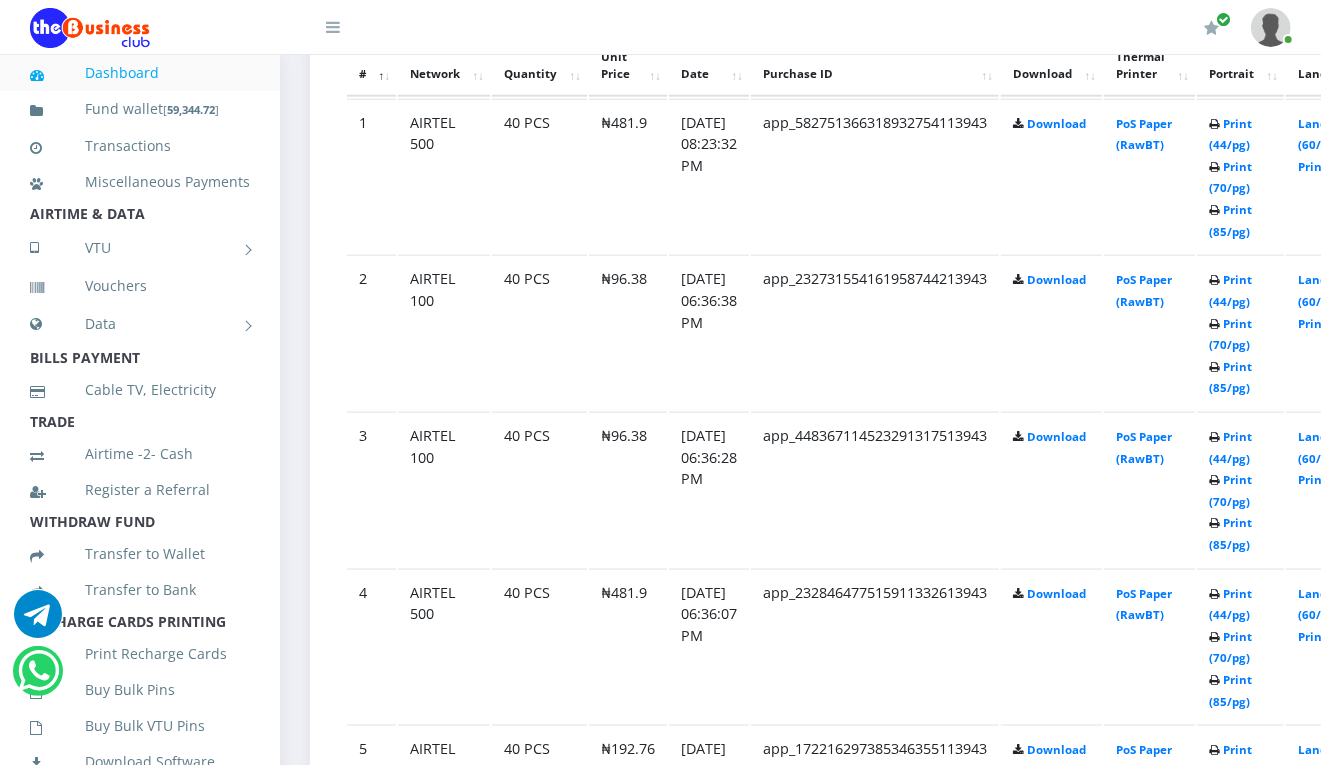 scroll, scrollTop: 1120, scrollLeft: 0, axis: vertical 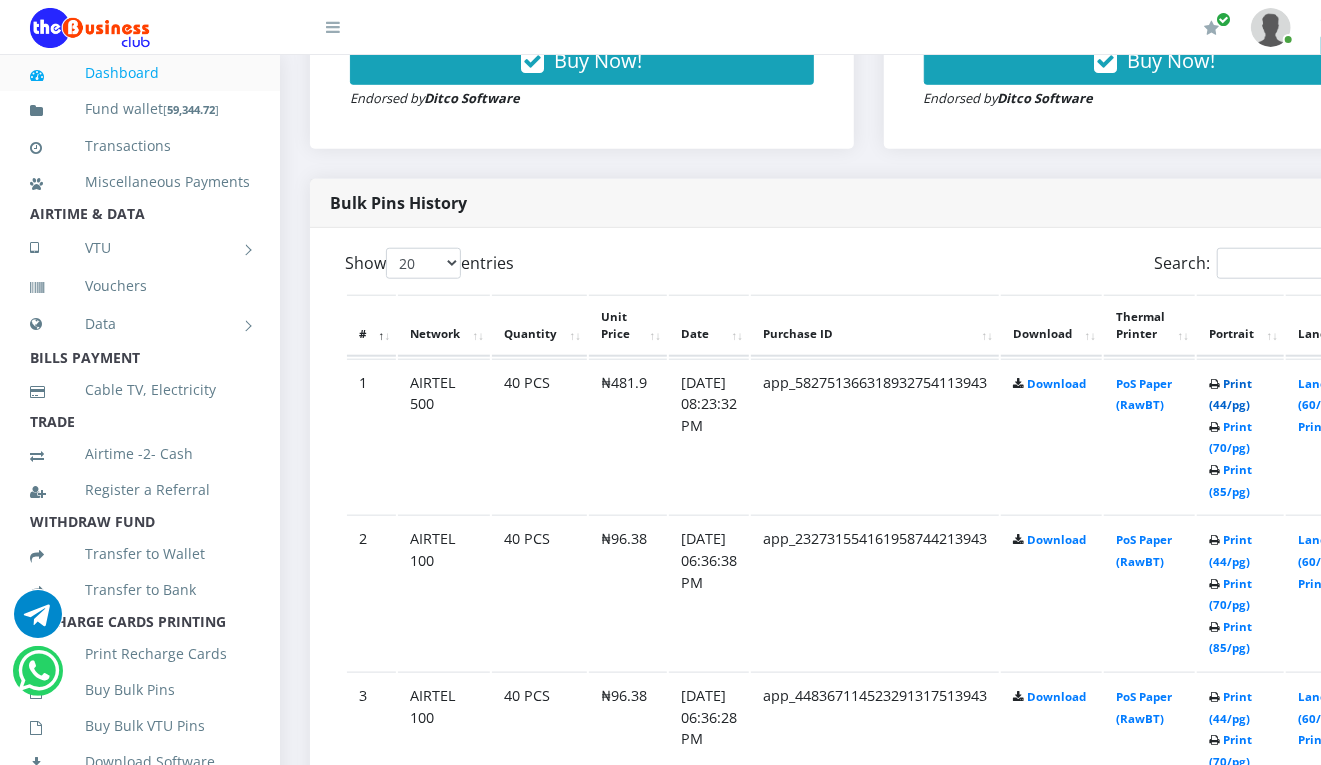 click on "Print (44/pg)" at bounding box center [1230, 394] 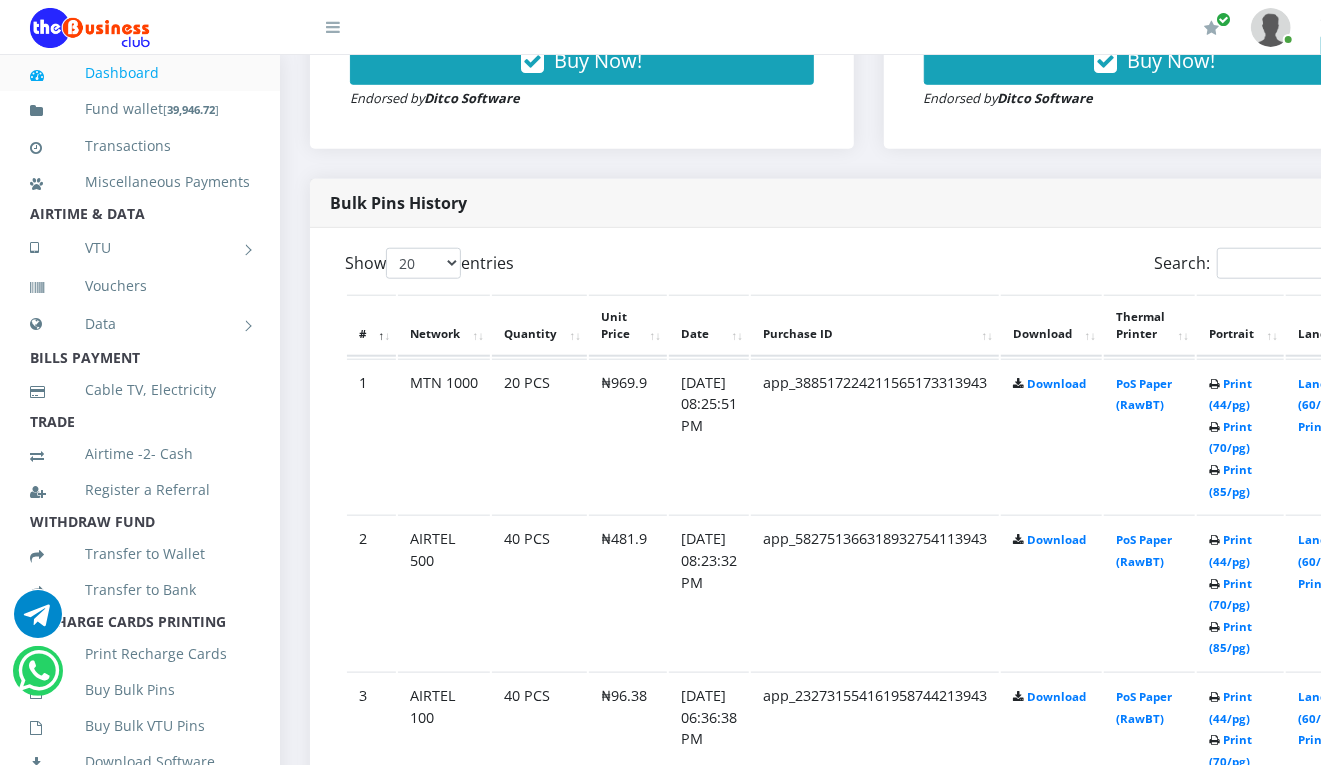 scroll, scrollTop: 0, scrollLeft: 0, axis: both 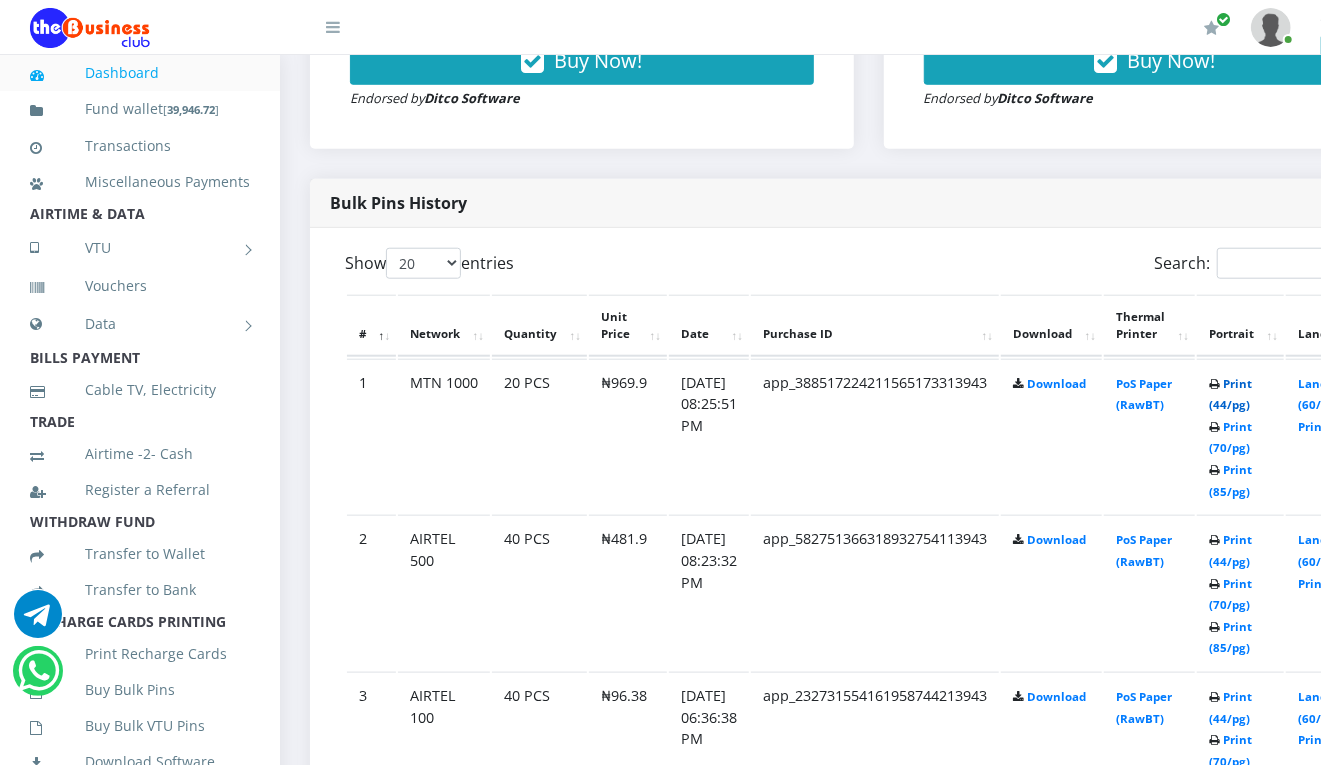 click on "Print (44/pg)" at bounding box center (1230, 394) 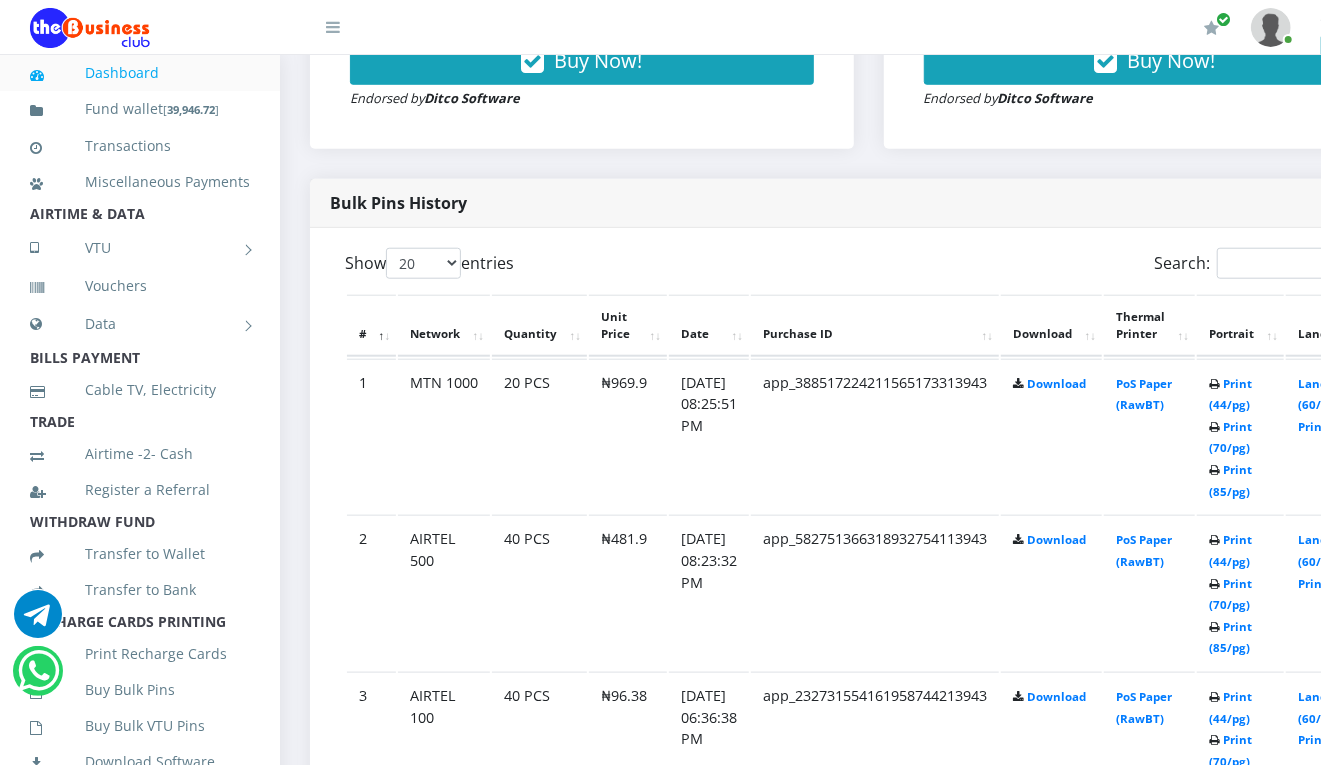 scroll, scrollTop: 0, scrollLeft: 0, axis: both 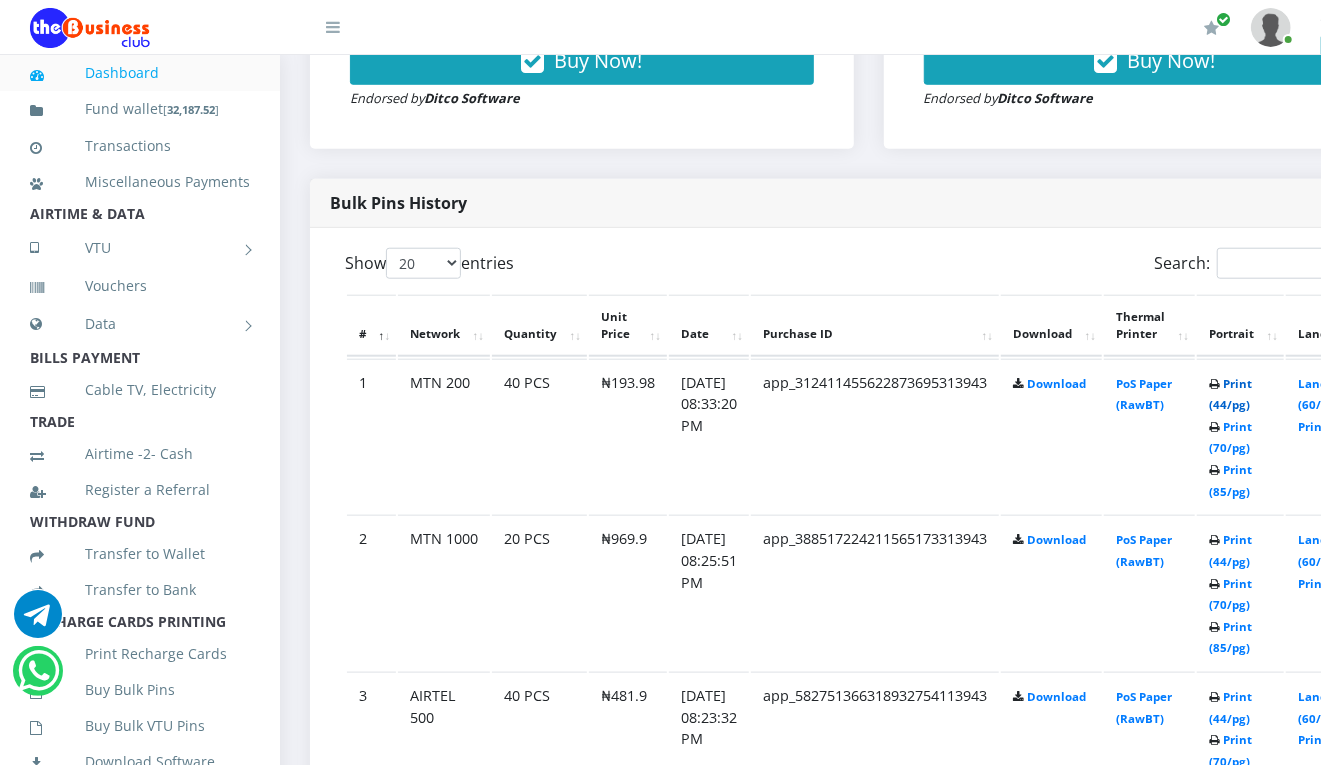 click on "Print (44/pg)" at bounding box center (1230, 394) 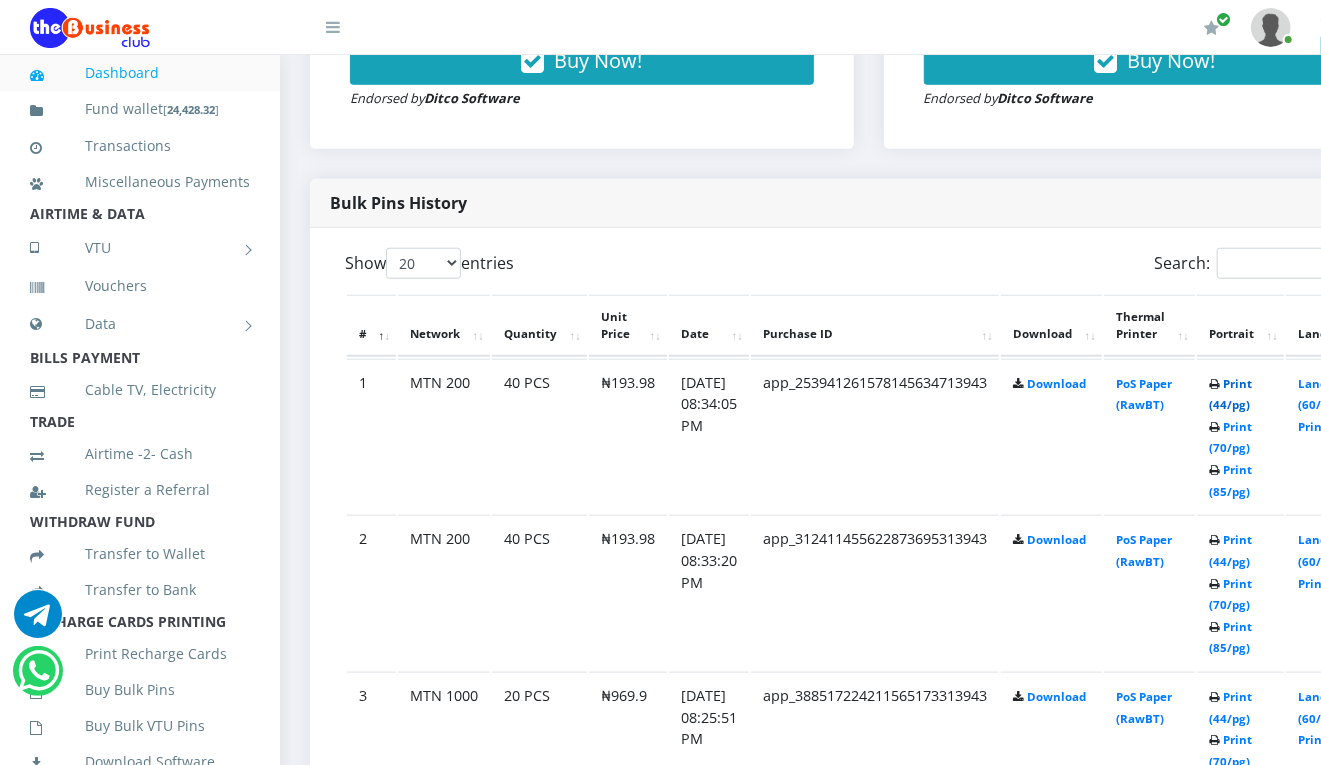scroll, scrollTop: 0, scrollLeft: 0, axis: both 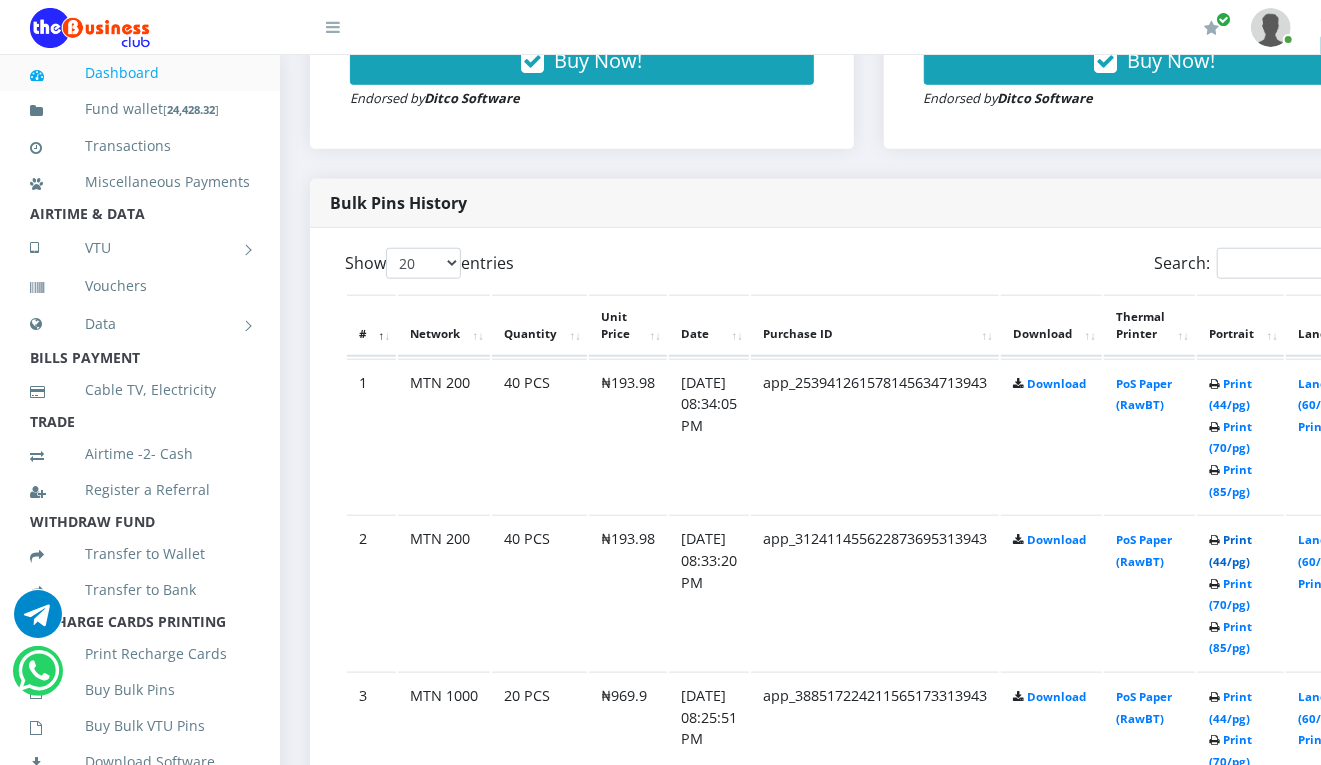 click on "Print (44/pg)" at bounding box center (1230, 550) 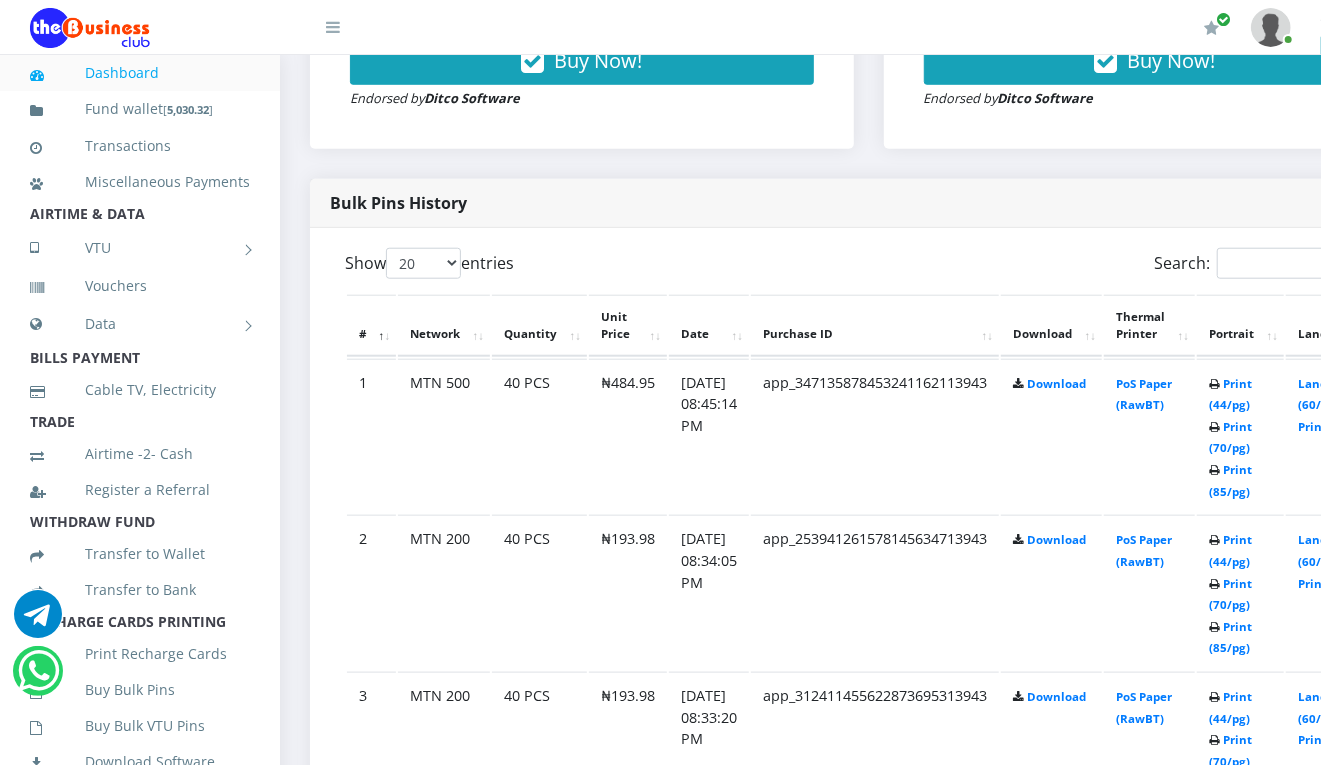 scroll, scrollTop: 0, scrollLeft: 0, axis: both 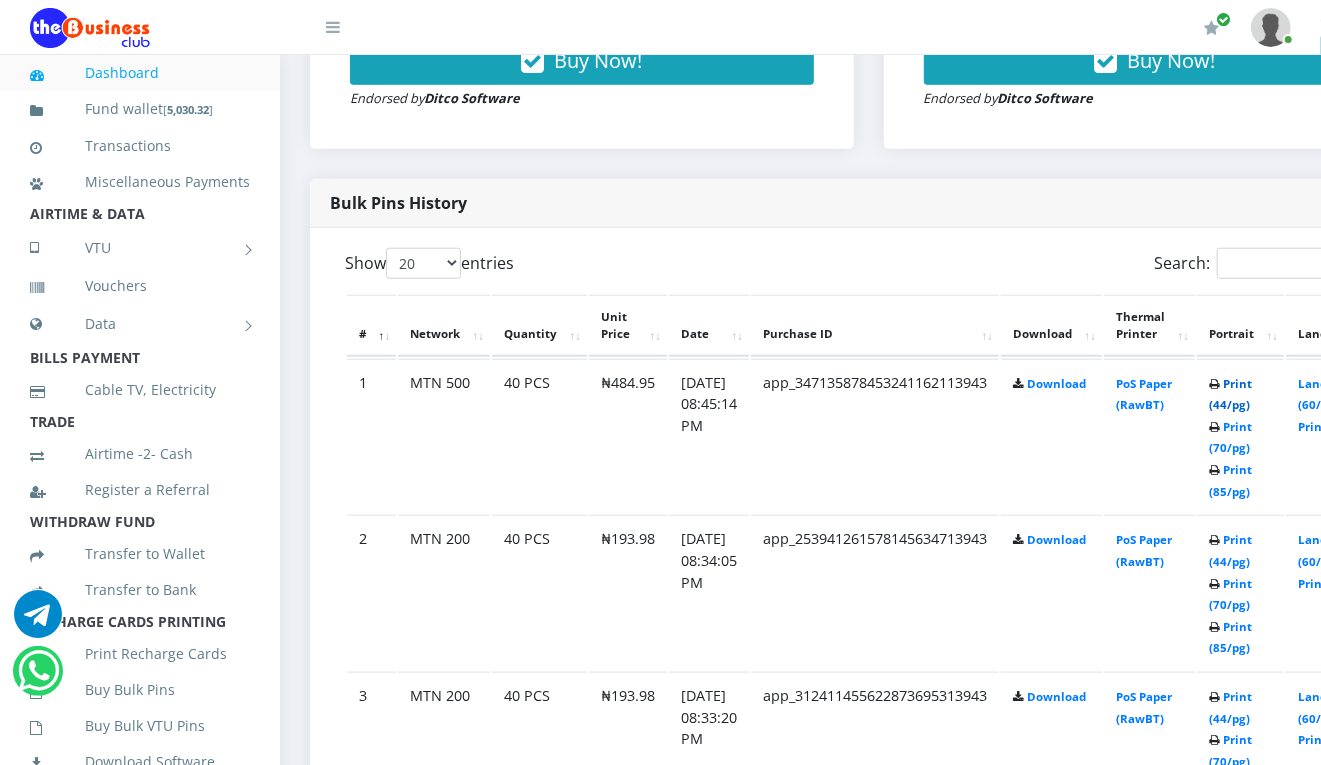 click on "Print (44/pg)" at bounding box center (1230, 394) 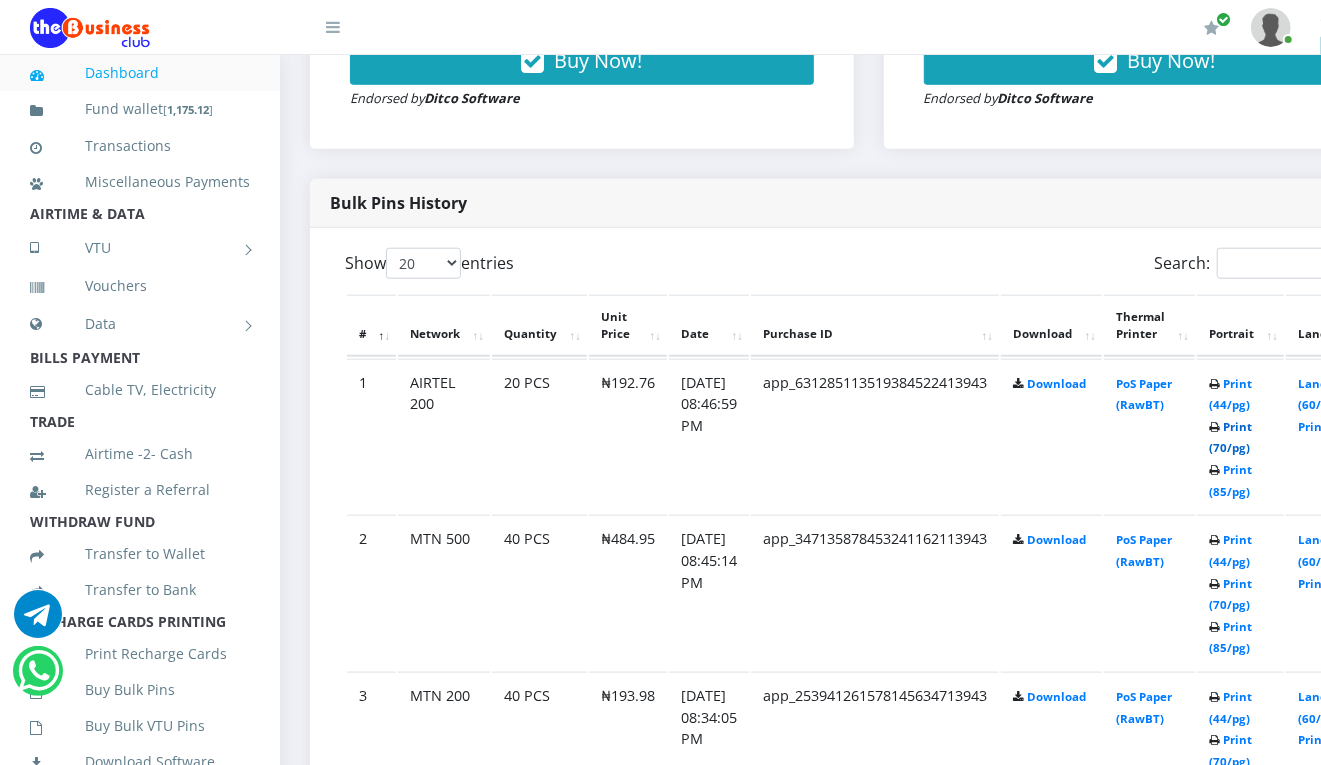 scroll, scrollTop: 0, scrollLeft: 0, axis: both 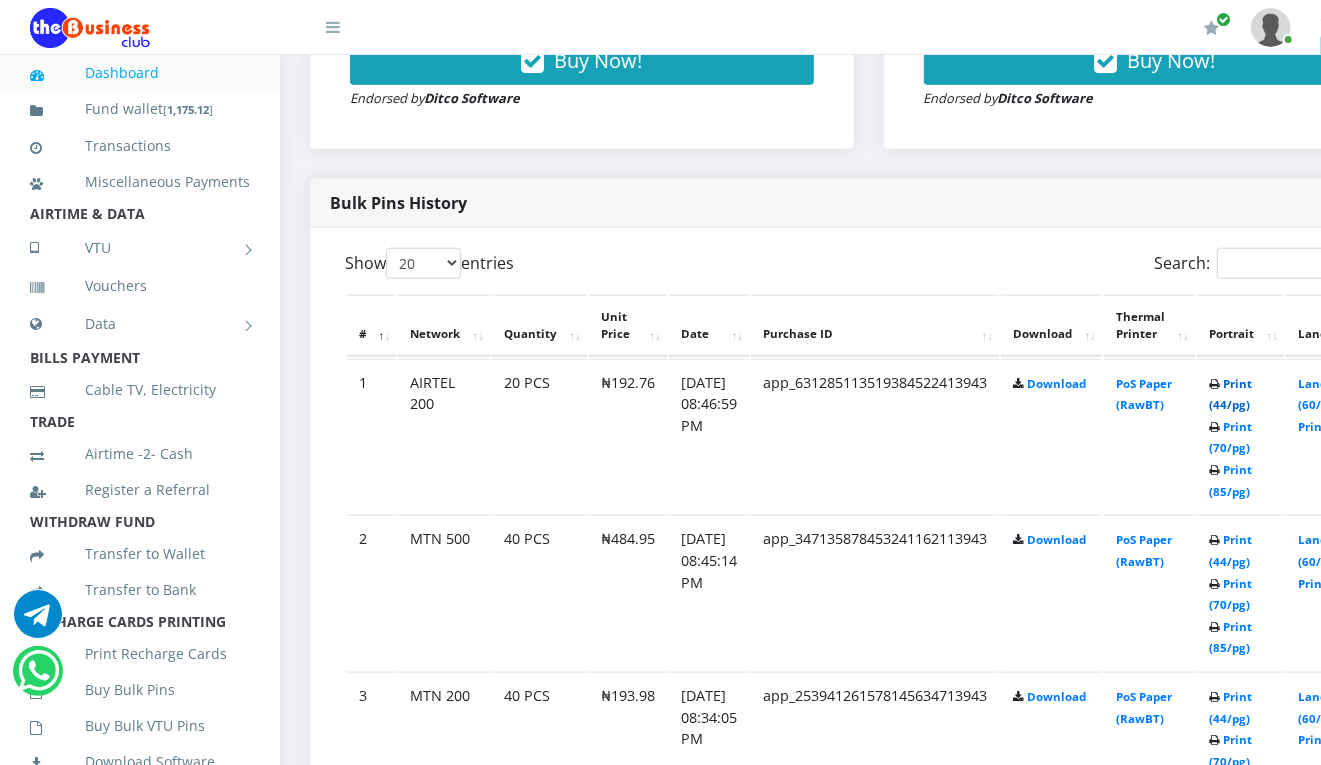 click on "Print (44/pg)" at bounding box center (1230, 394) 